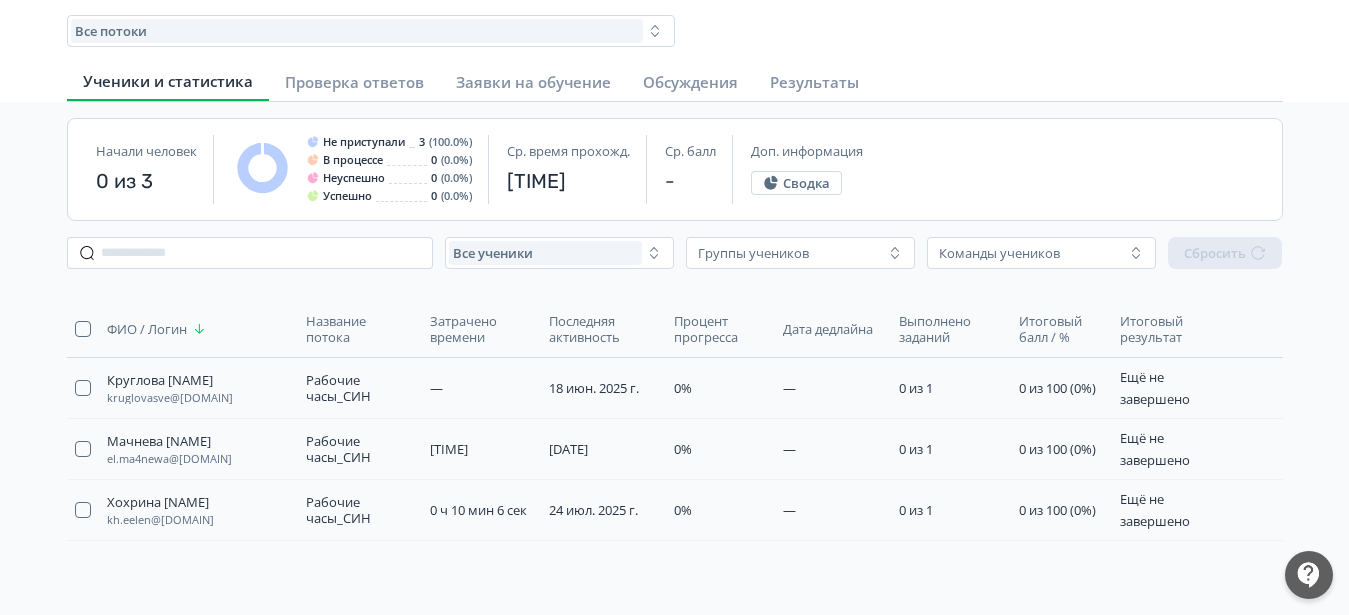 scroll, scrollTop: 77, scrollLeft: 0, axis: vertical 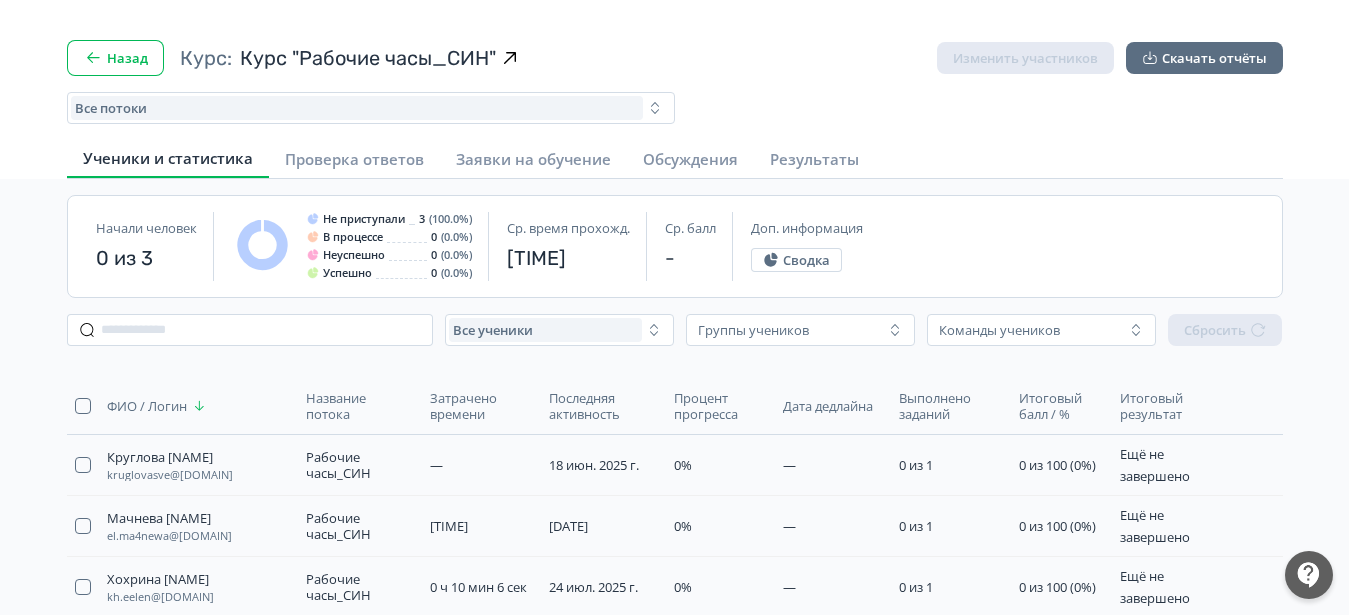 click 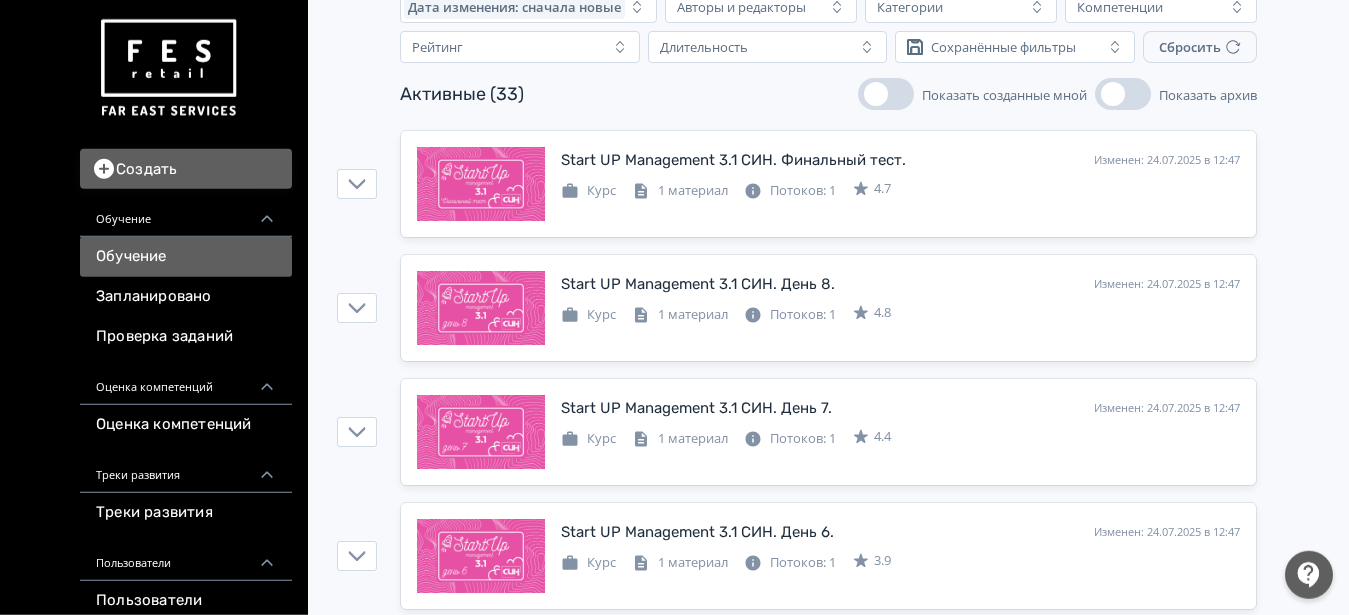 scroll, scrollTop: 258, scrollLeft: 0, axis: vertical 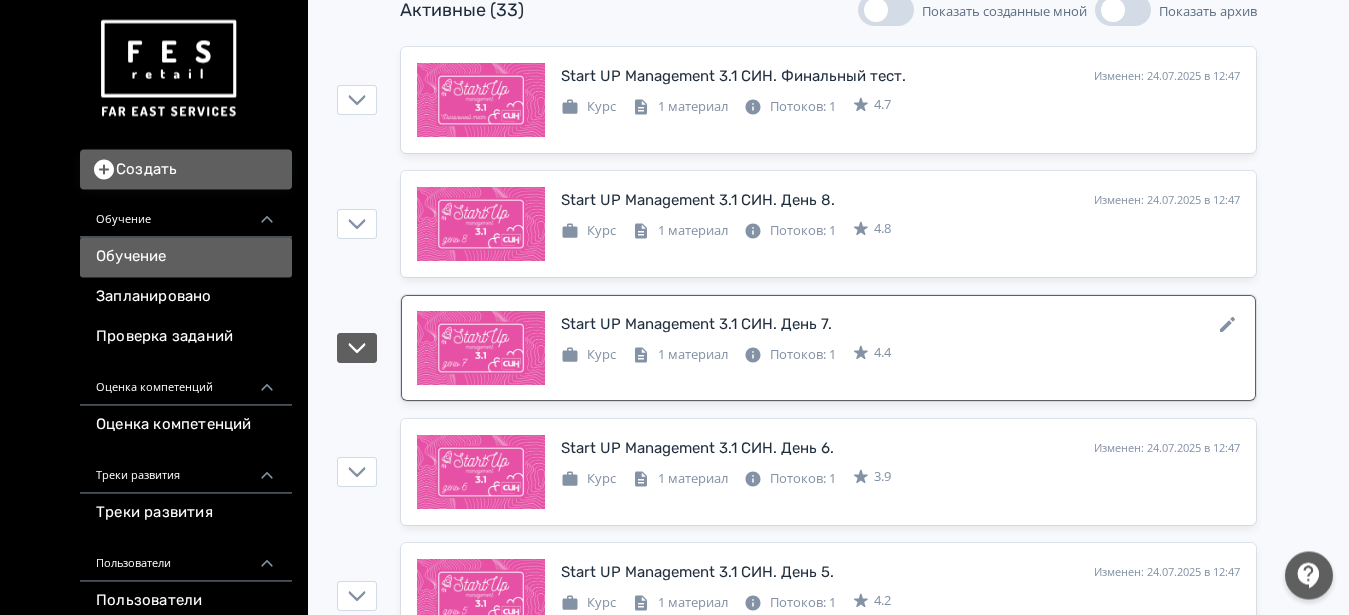click at bounding box center [481, 348] 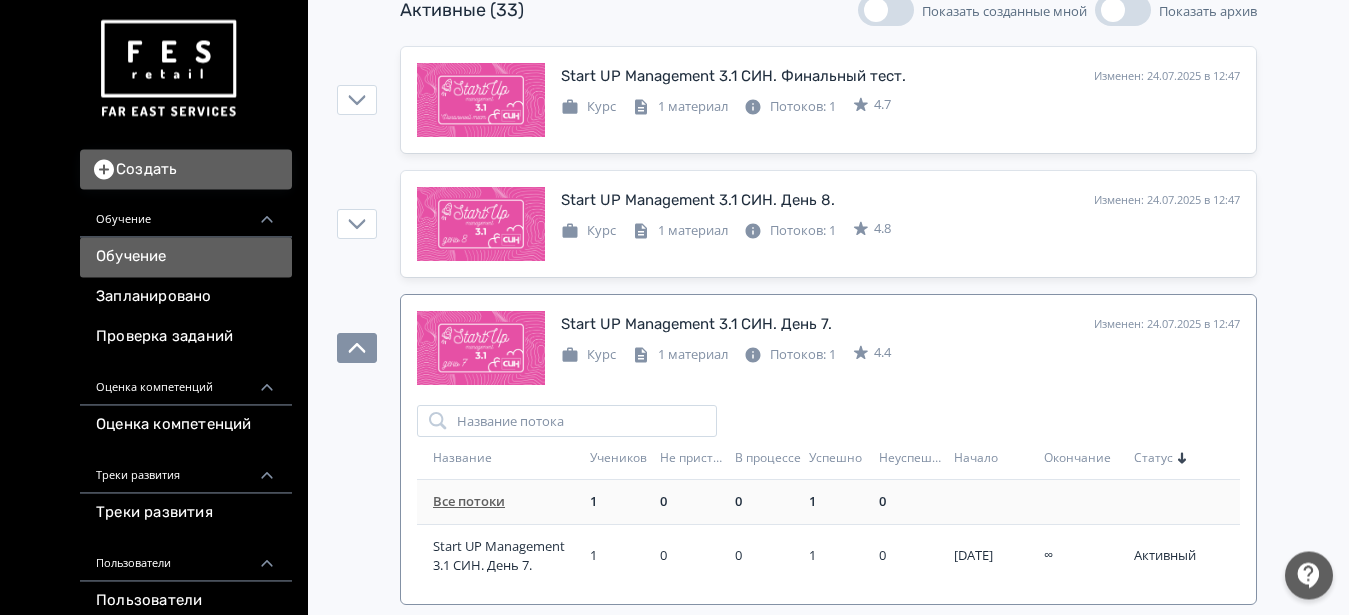 click on "Все потоки" at bounding box center (469, 501) 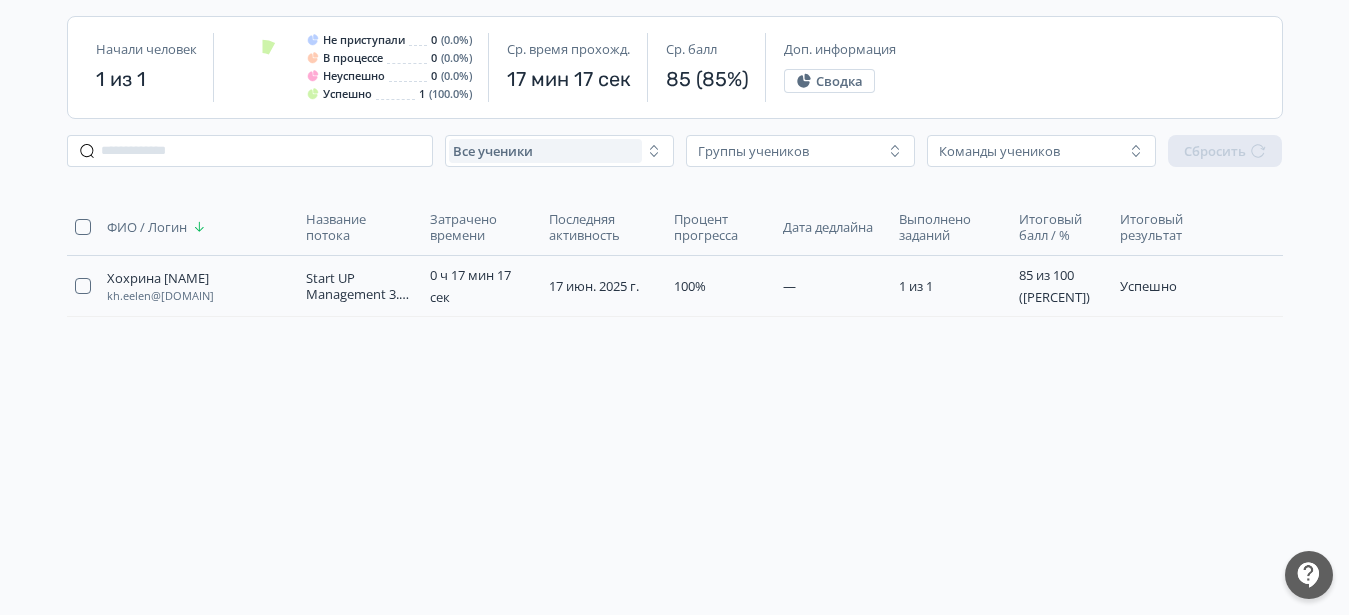 scroll, scrollTop: 179, scrollLeft: 0, axis: vertical 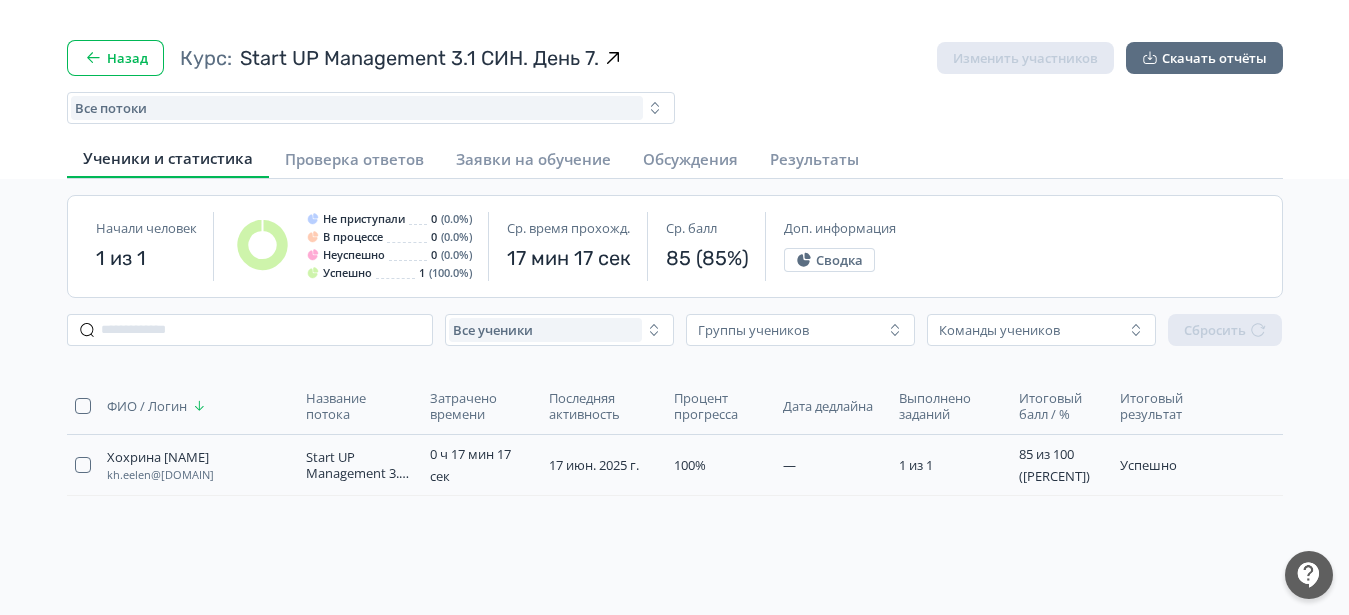click 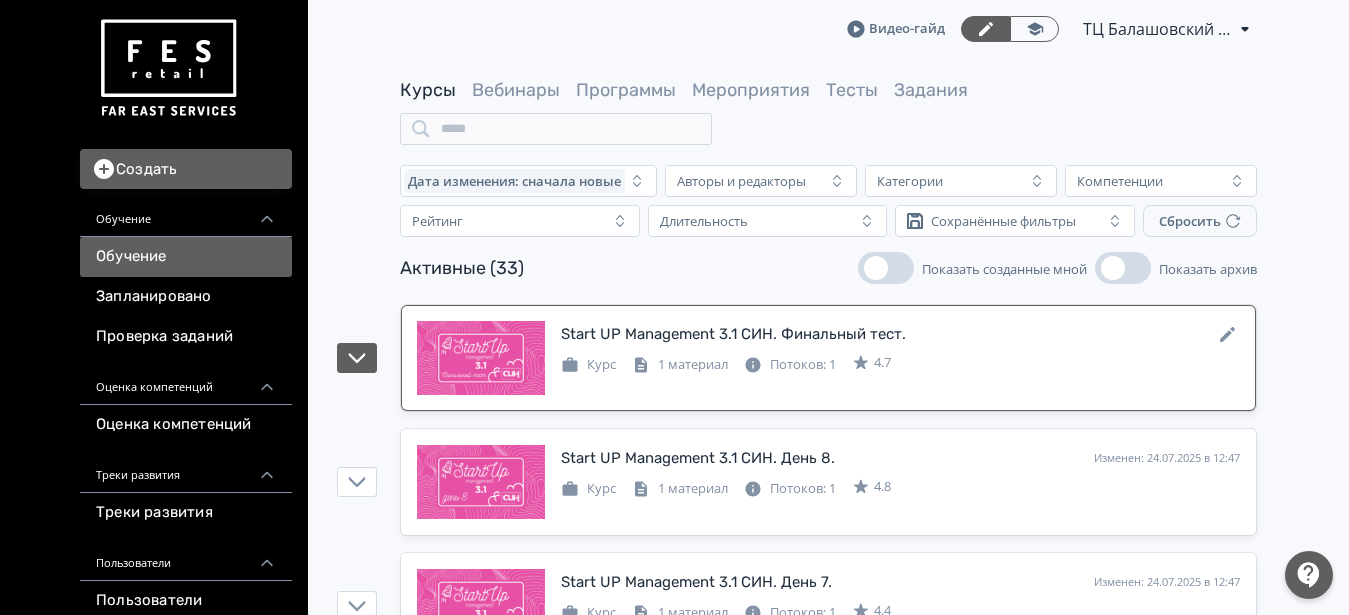 click on "1 материал" at bounding box center (680, 365) 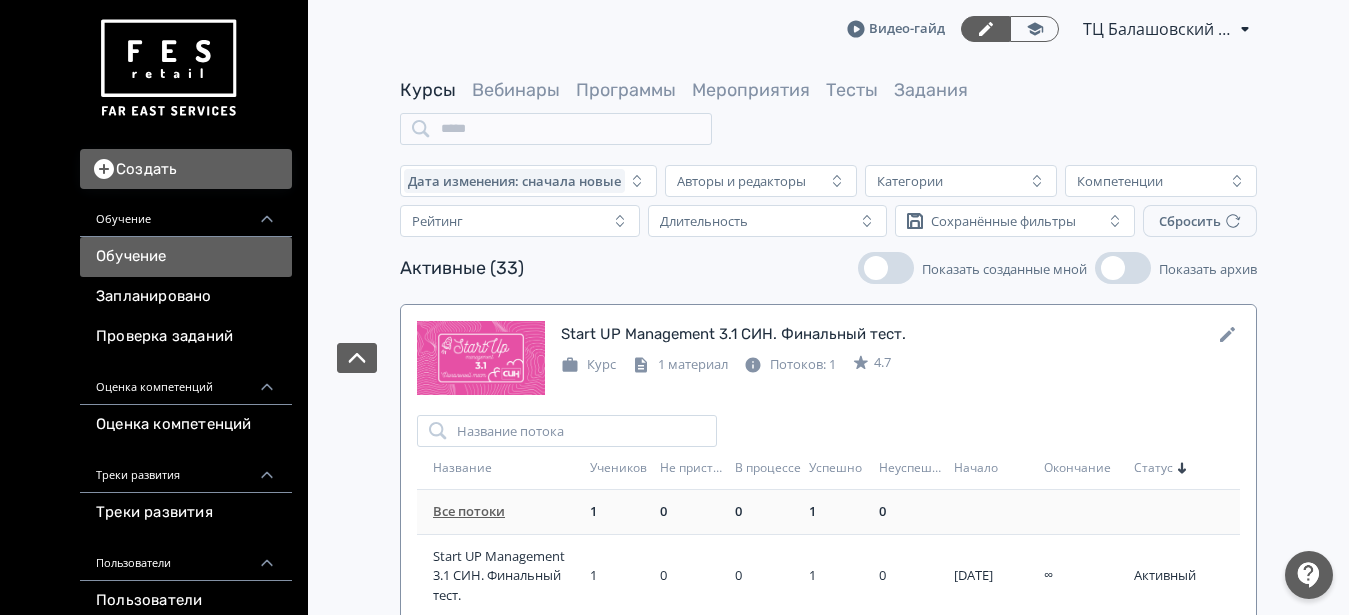 click on "Все потоки" at bounding box center [469, 511] 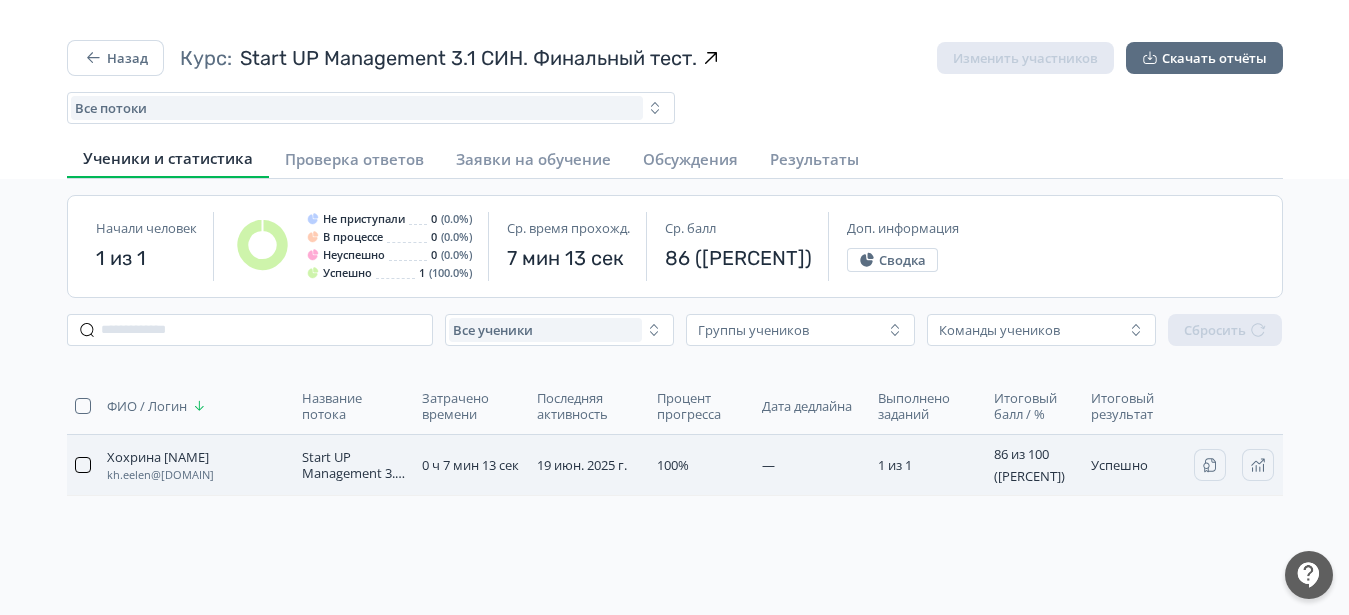 click at bounding box center [83, 465] 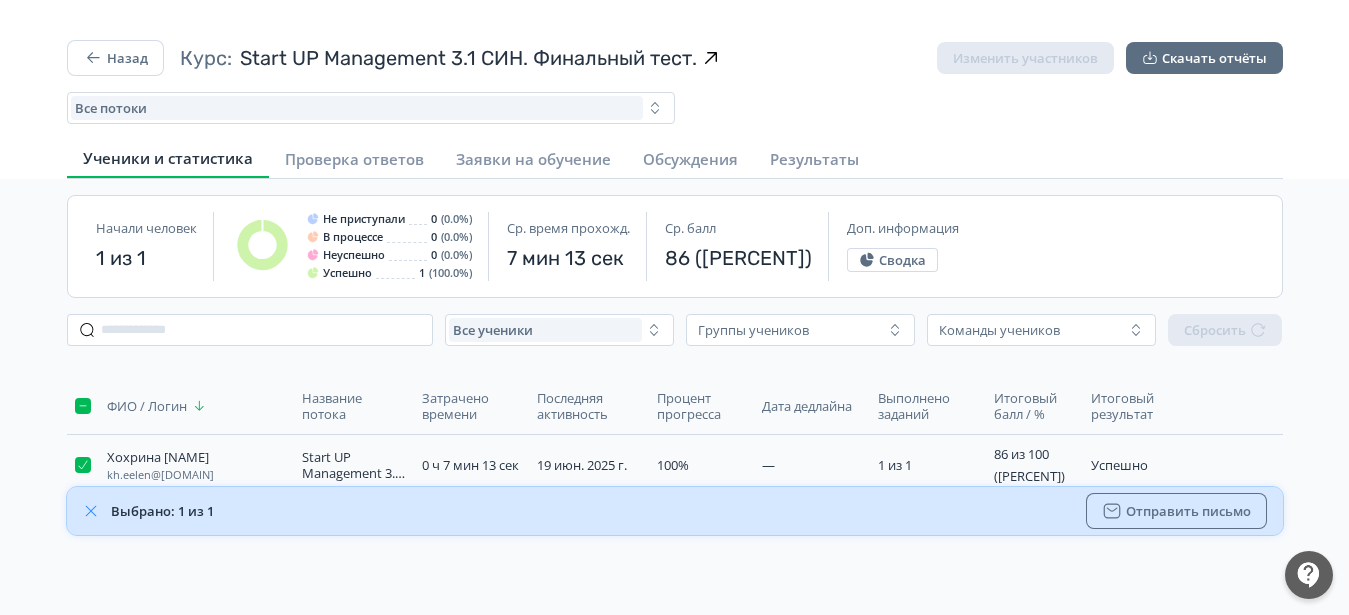click 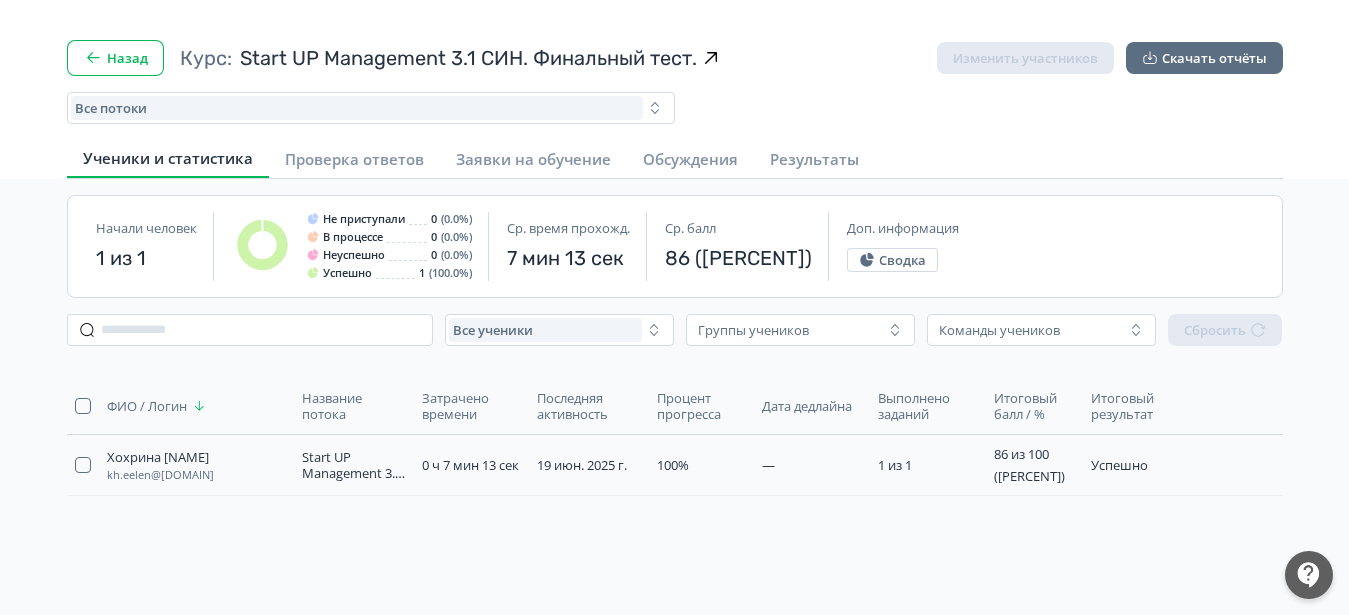 click 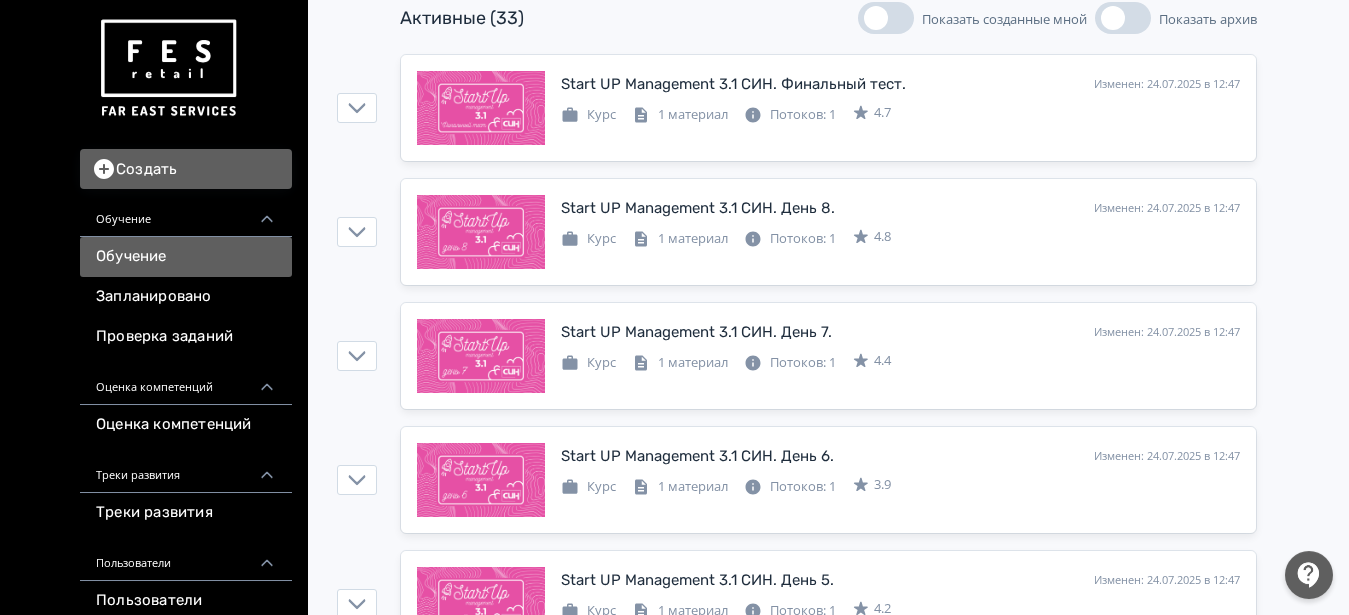 scroll, scrollTop: 394, scrollLeft: 0, axis: vertical 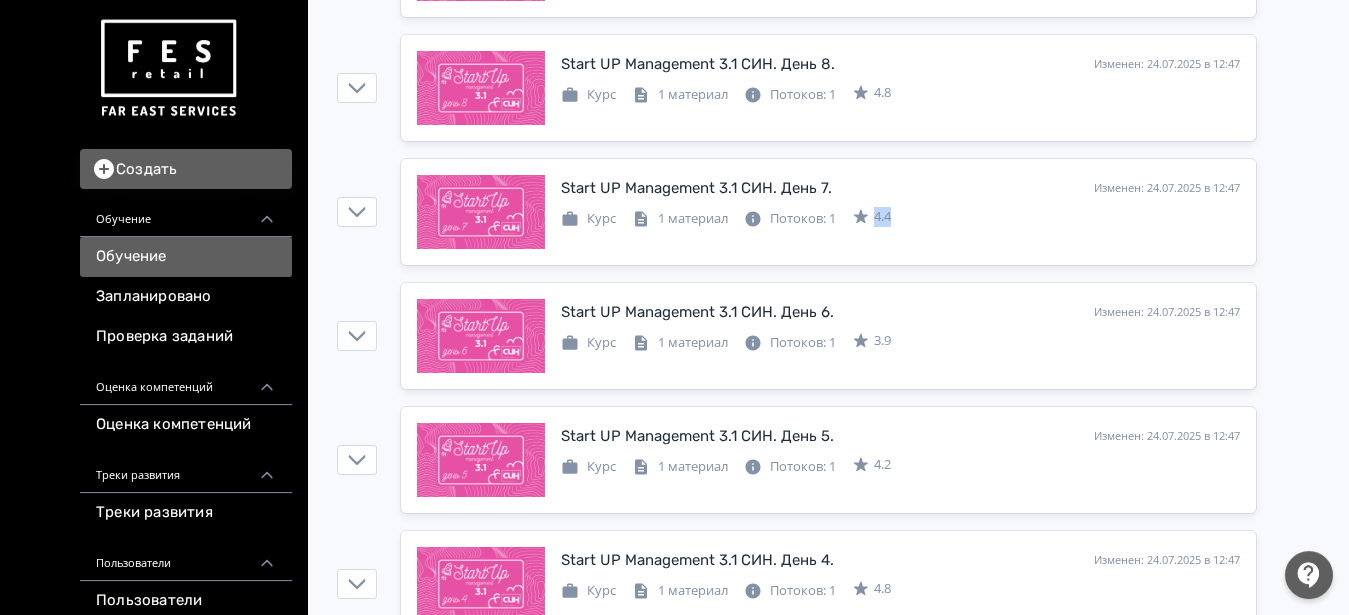 drag, startPoint x: 1348, startPoint y: 142, endPoint x: 1347, endPoint y: 208, distance: 66.007576 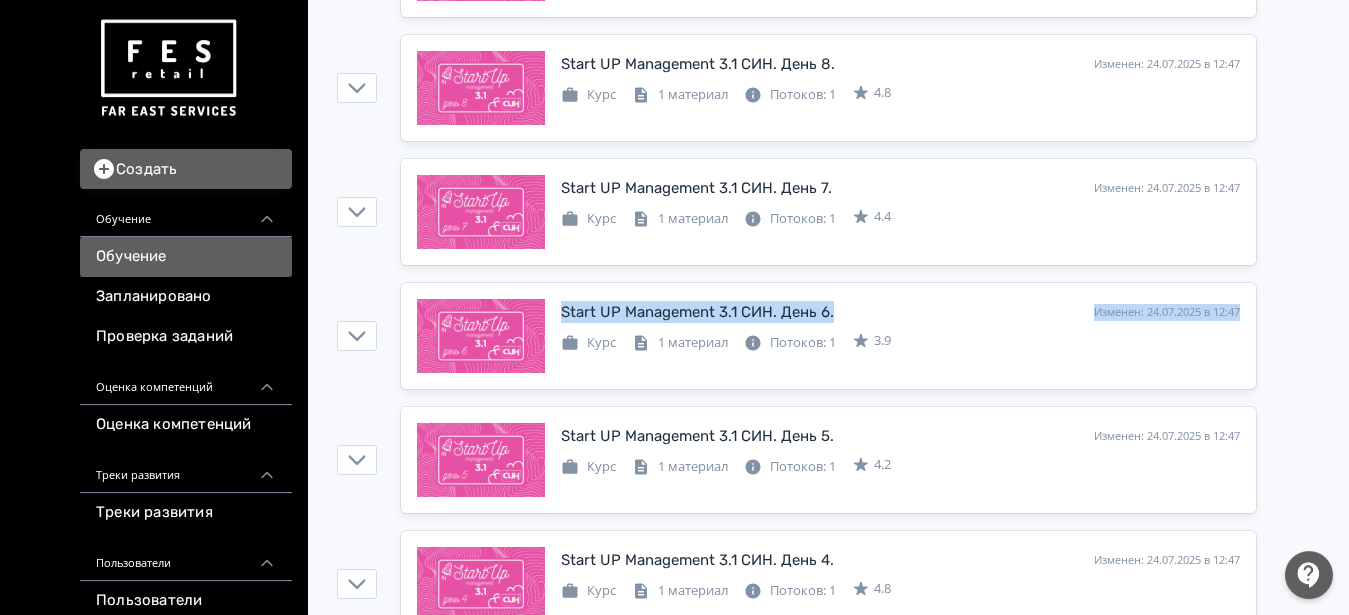 drag, startPoint x: 1347, startPoint y: 227, endPoint x: 1347, endPoint y: 294, distance: 67 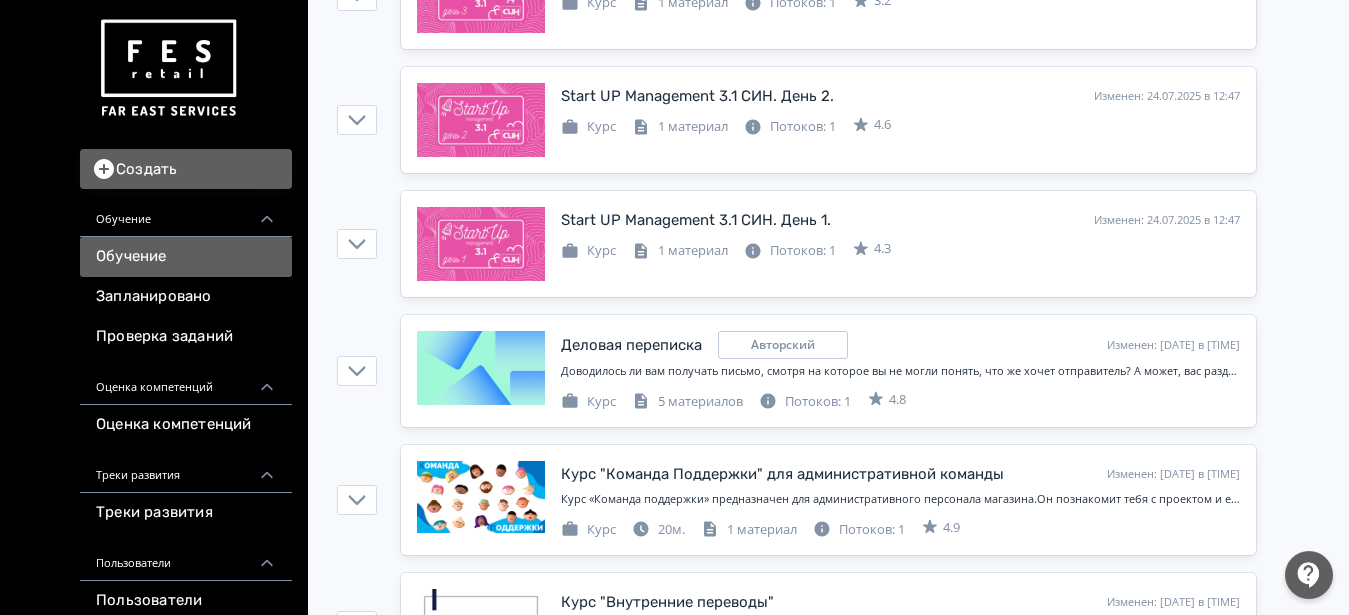 scroll, scrollTop: 1121, scrollLeft: 0, axis: vertical 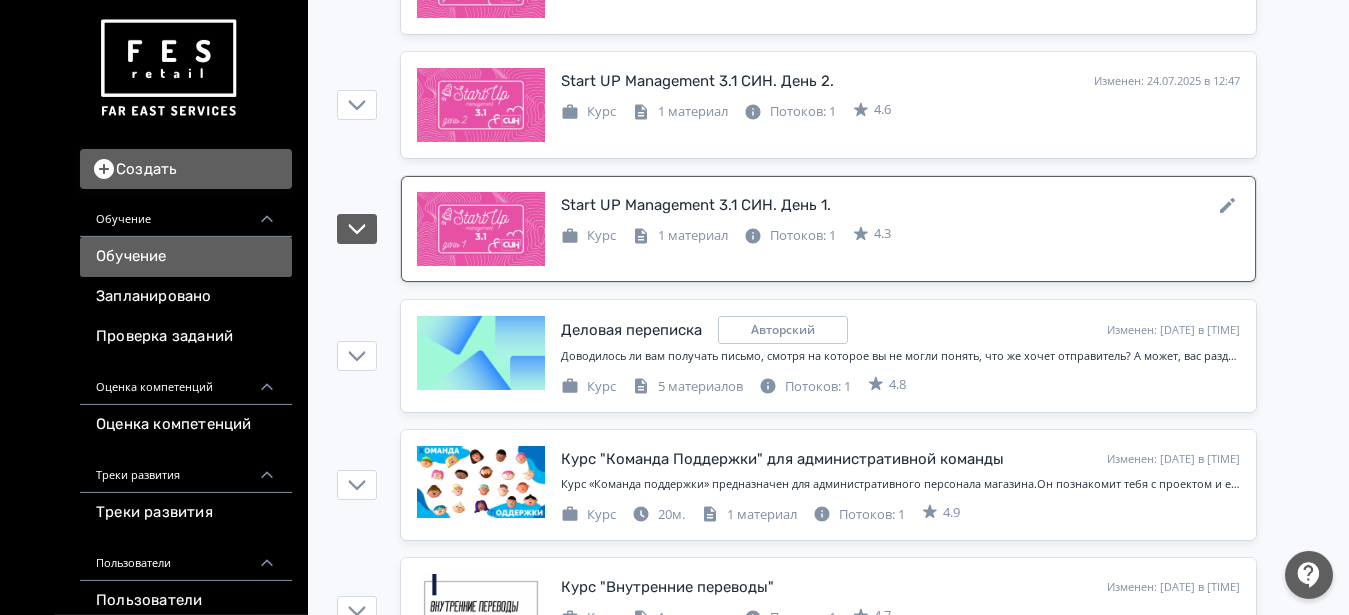 click at bounding box center (481, 229) 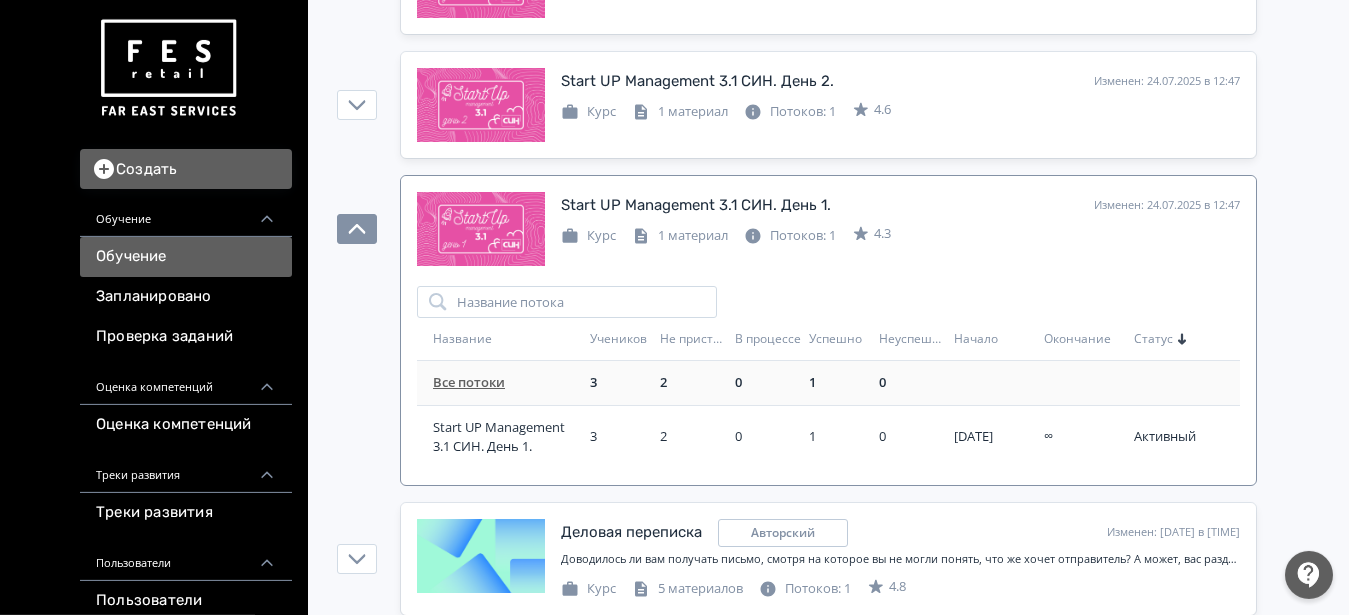 click on "Все потоки" at bounding box center [469, 382] 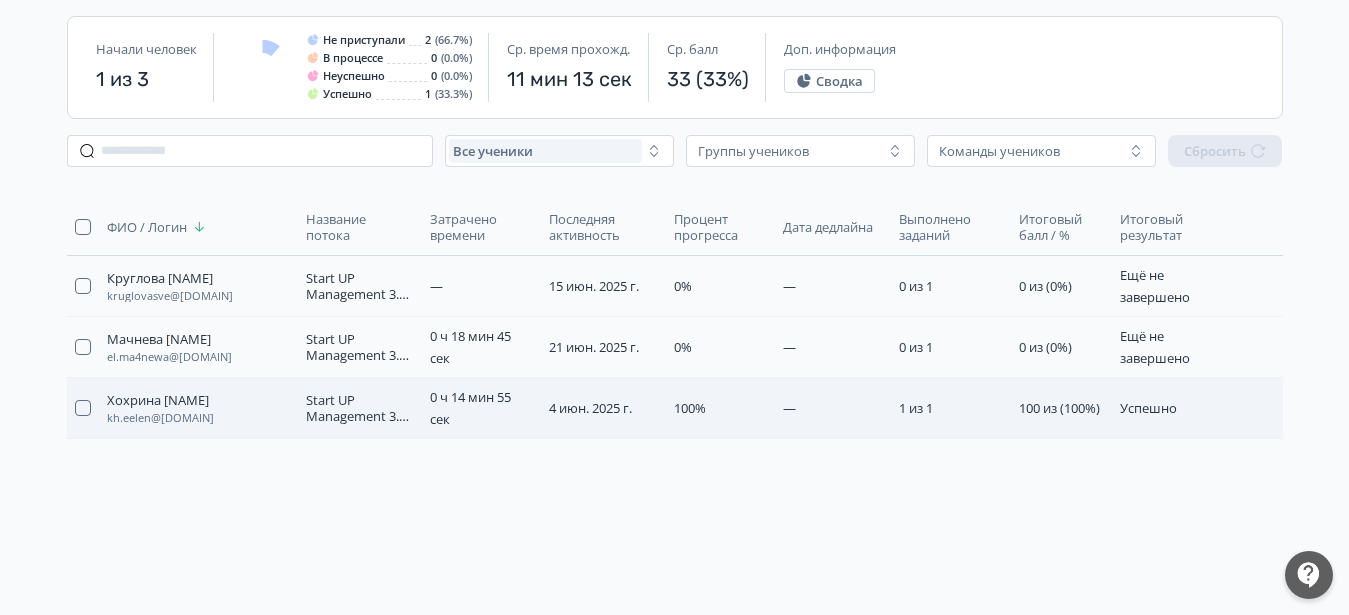 scroll, scrollTop: 179, scrollLeft: 0, axis: vertical 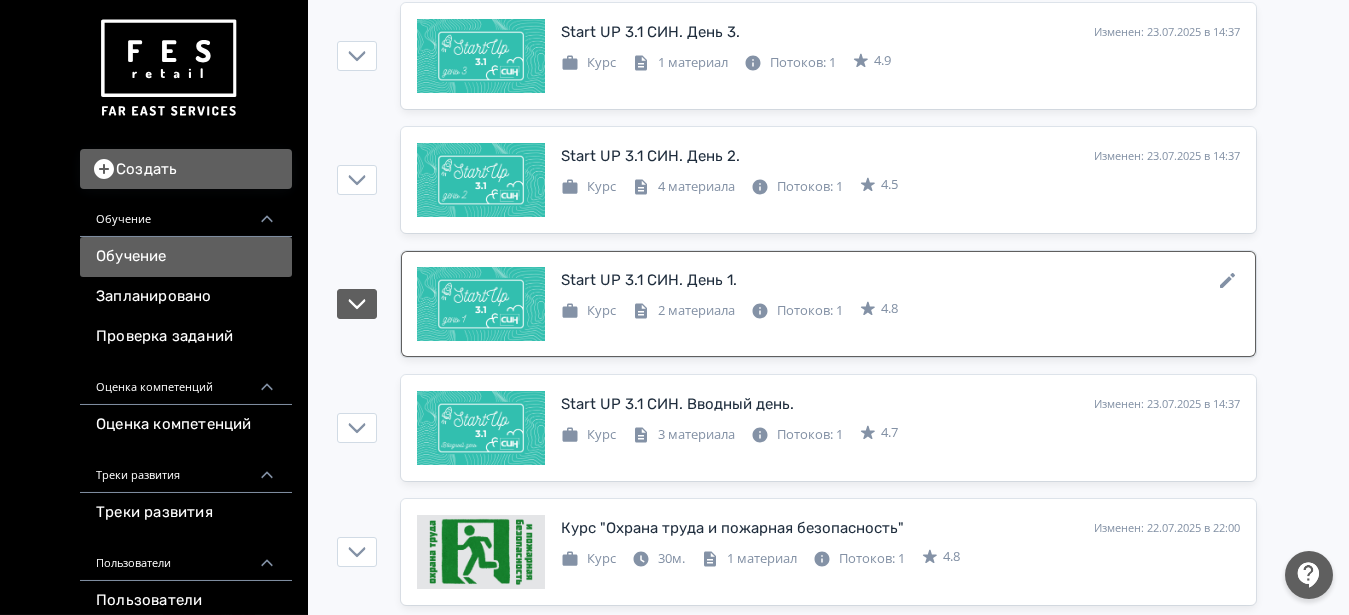 click at bounding box center (481, 304) 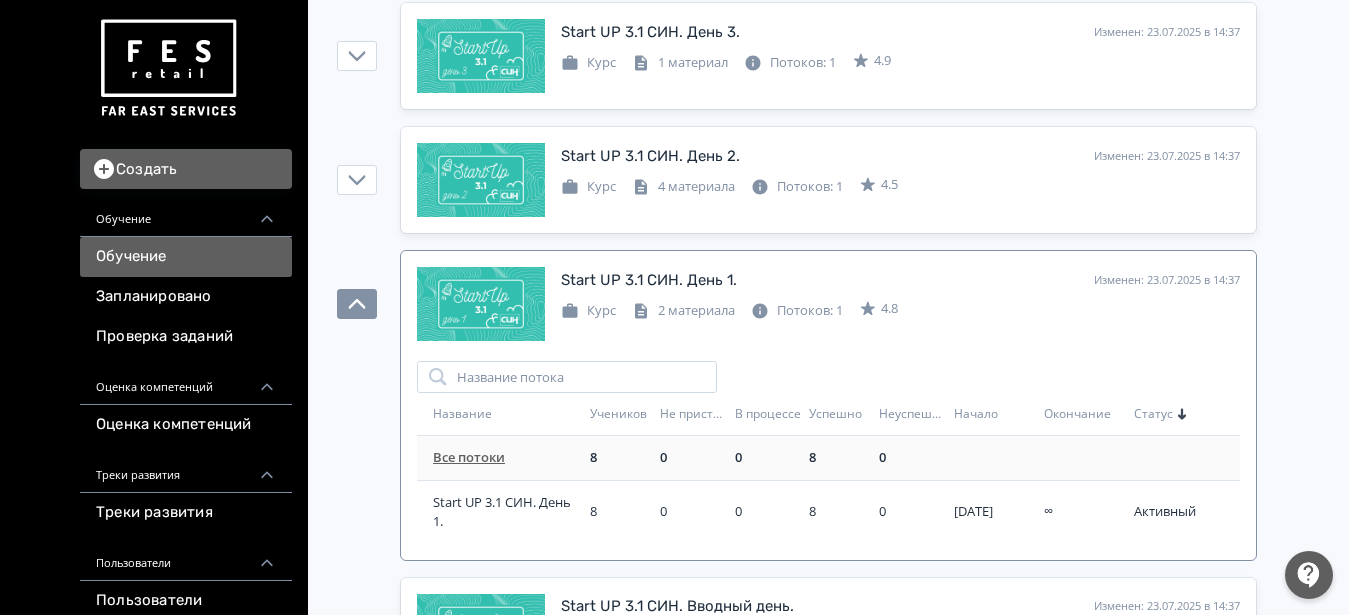 click on "Все потоки" at bounding box center [469, 457] 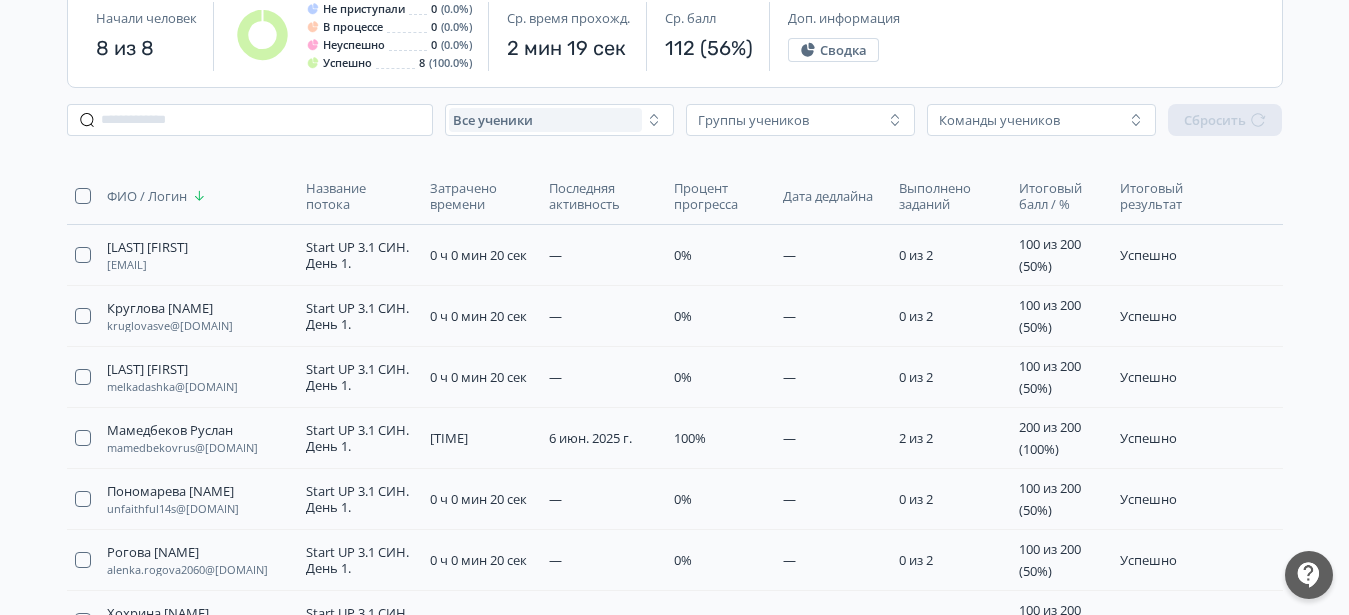 scroll, scrollTop: 246, scrollLeft: 0, axis: vertical 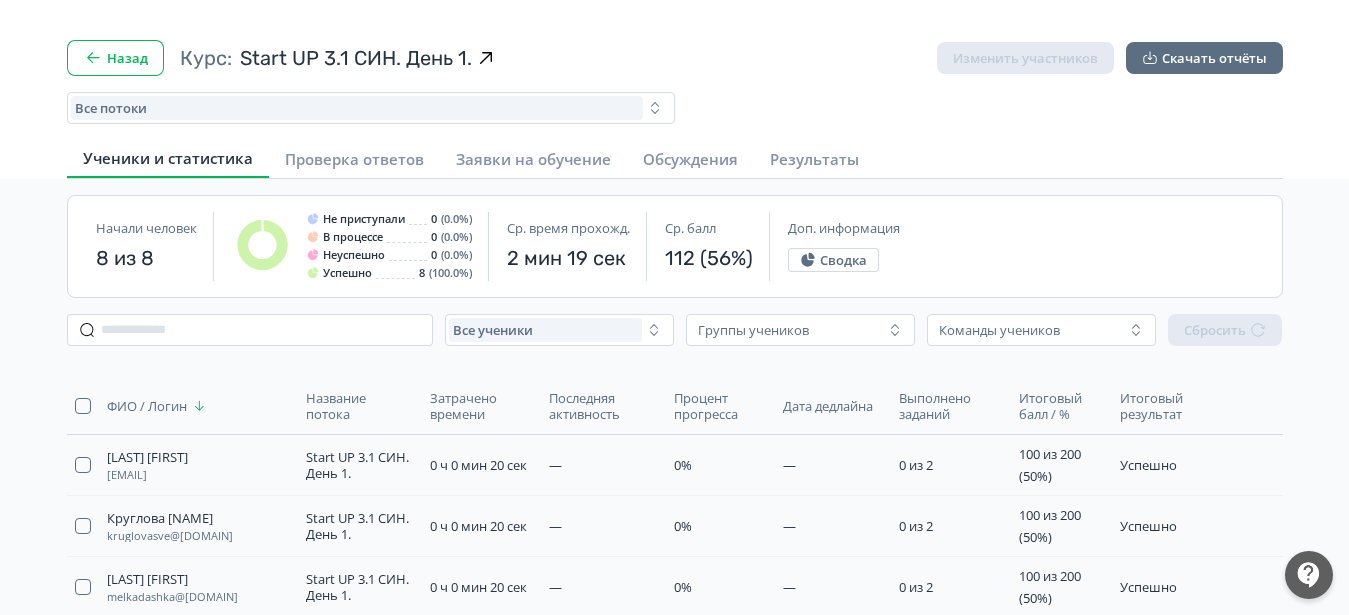 click 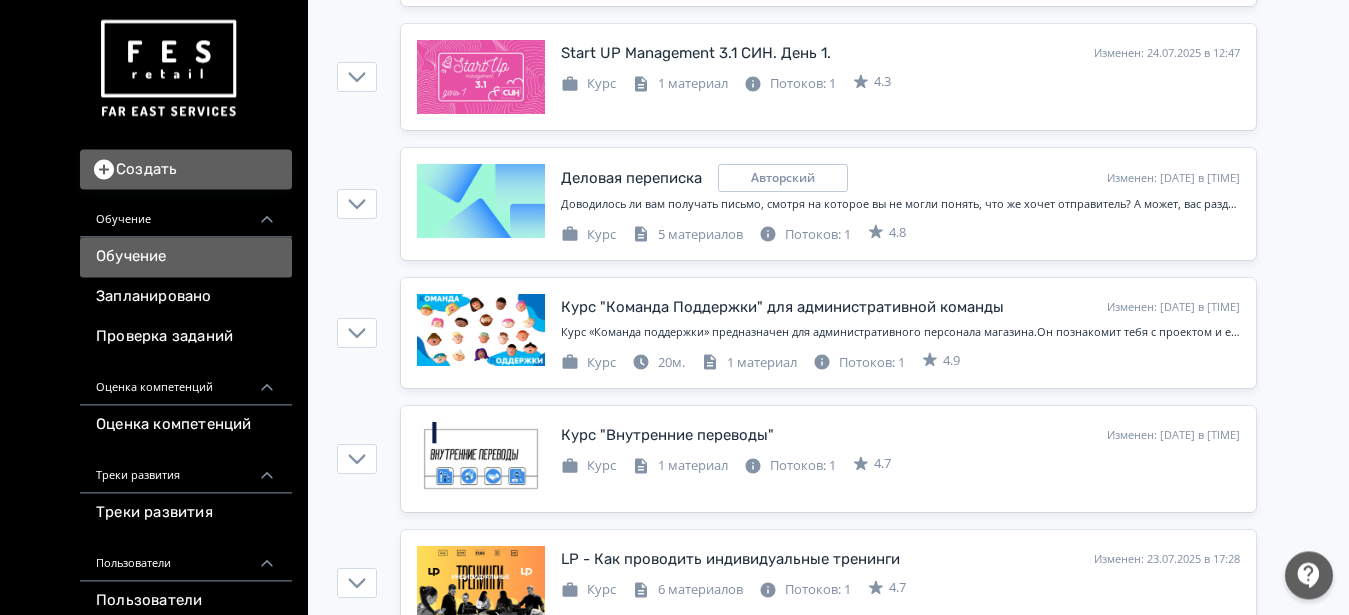 scroll, scrollTop: 1697, scrollLeft: 0, axis: vertical 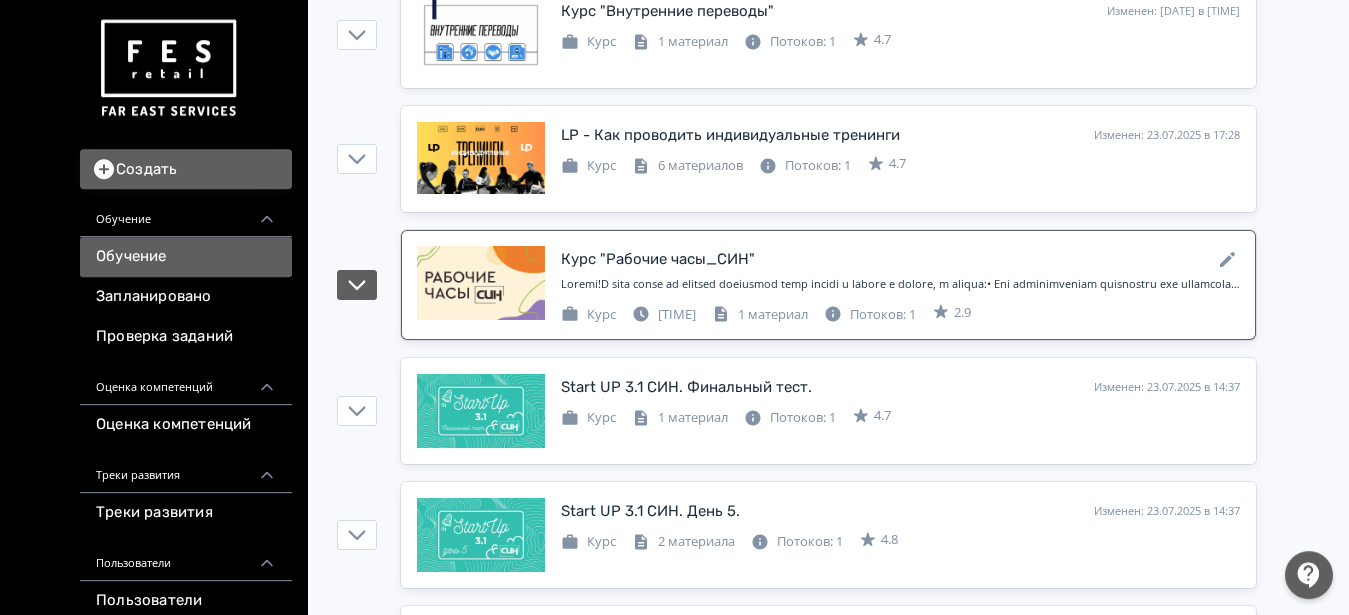 click 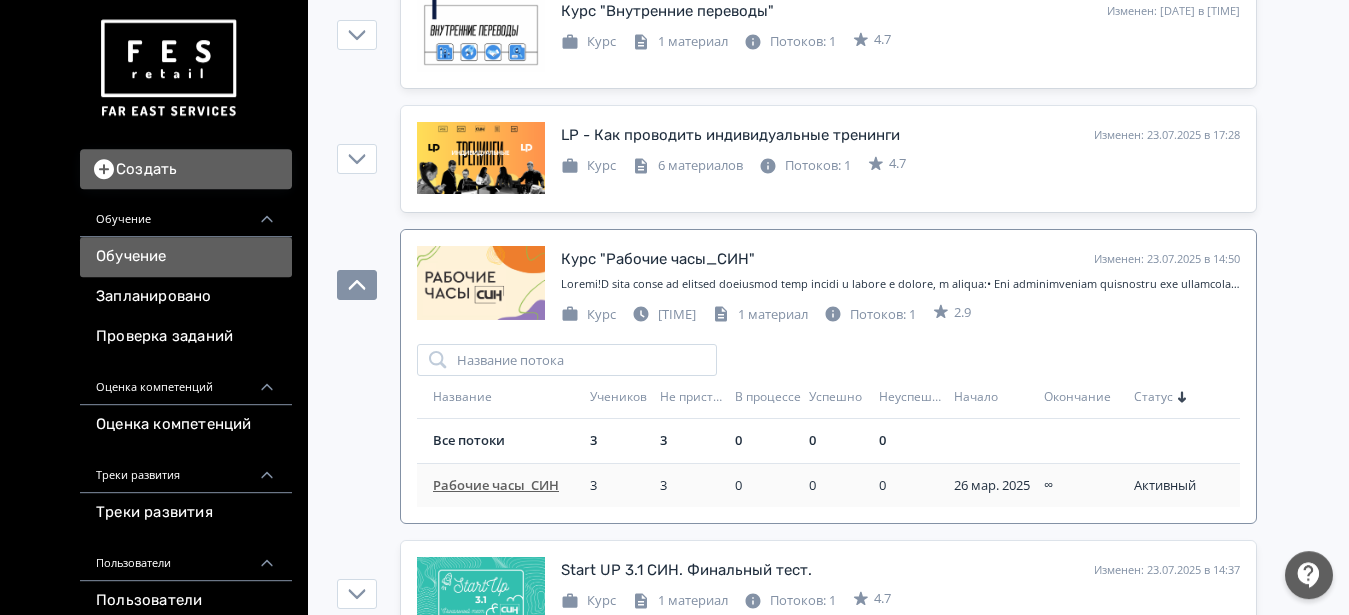 click on "Рабочие часы_СИН" at bounding box center [507, 486] 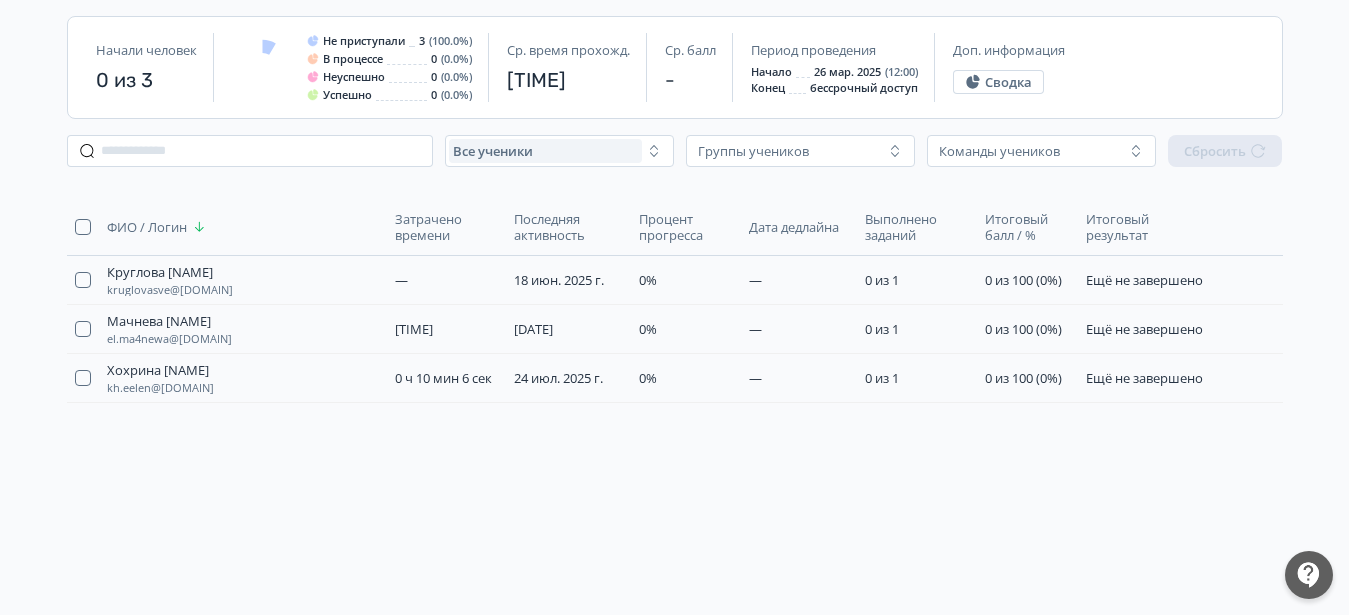 scroll, scrollTop: 185, scrollLeft: 0, axis: vertical 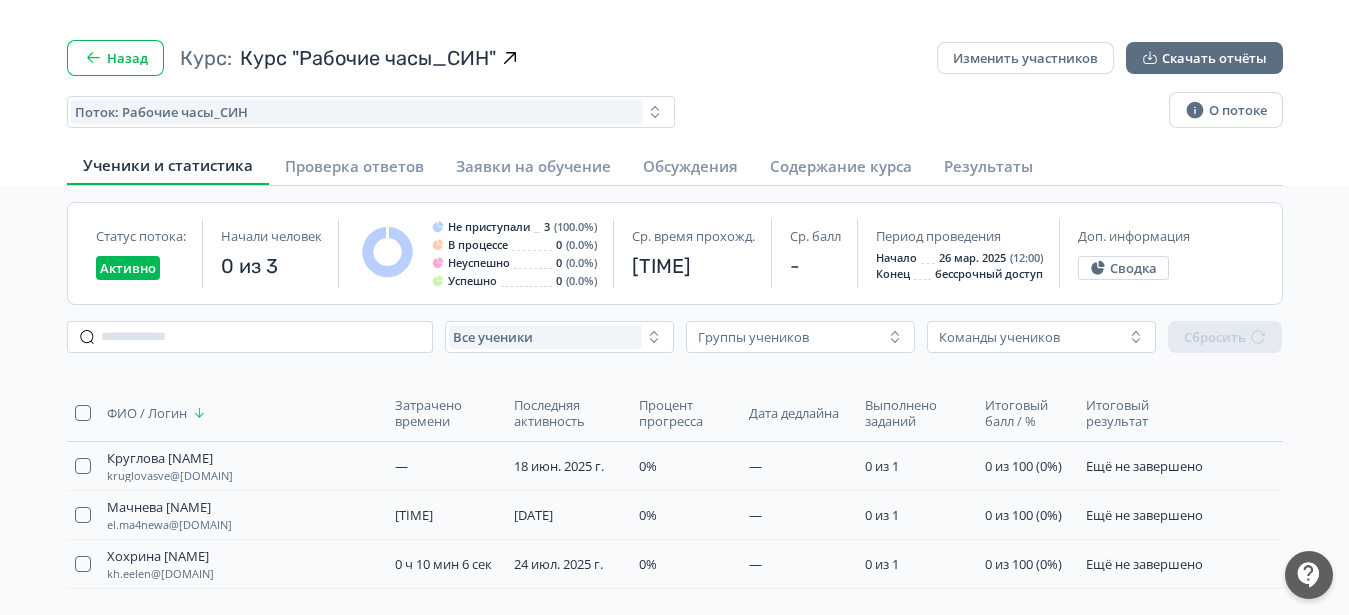 click 